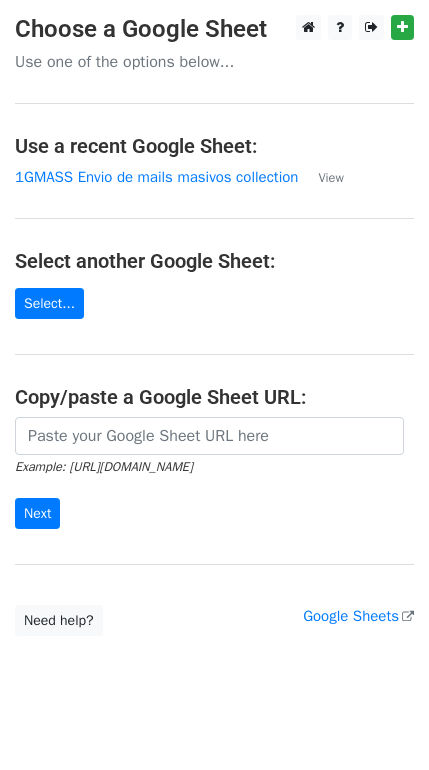 scroll, scrollTop: 0, scrollLeft: 0, axis: both 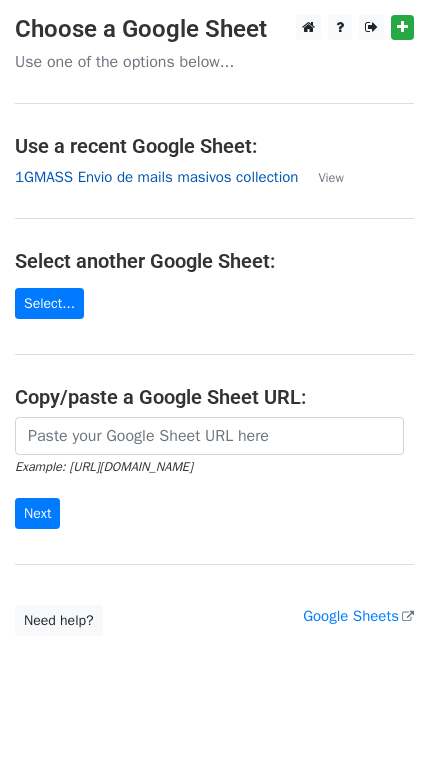 click on "1GMASS Envio de mails masivos collection" at bounding box center [156, 177] 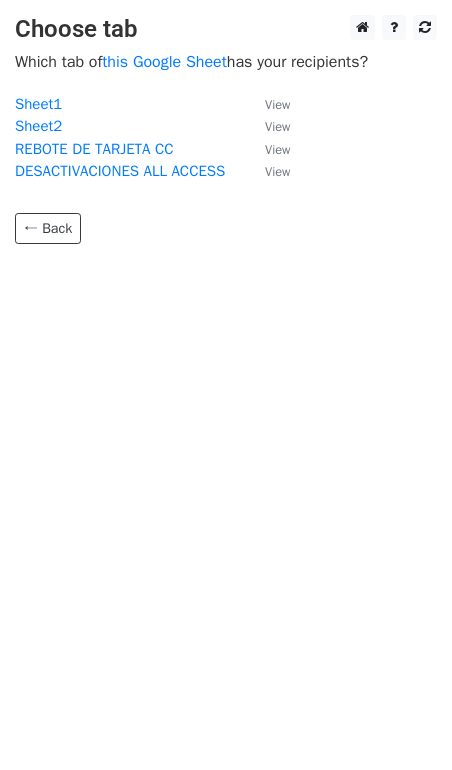 scroll, scrollTop: 0, scrollLeft: 0, axis: both 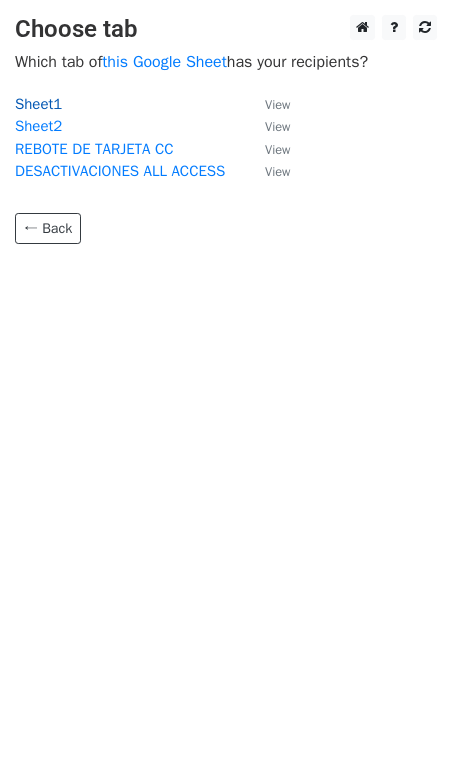click on "Sheet1" at bounding box center (38, 104) 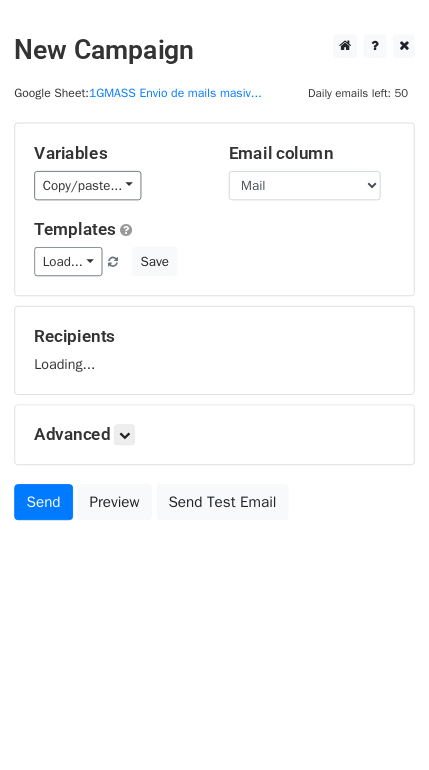 scroll, scrollTop: 0, scrollLeft: 0, axis: both 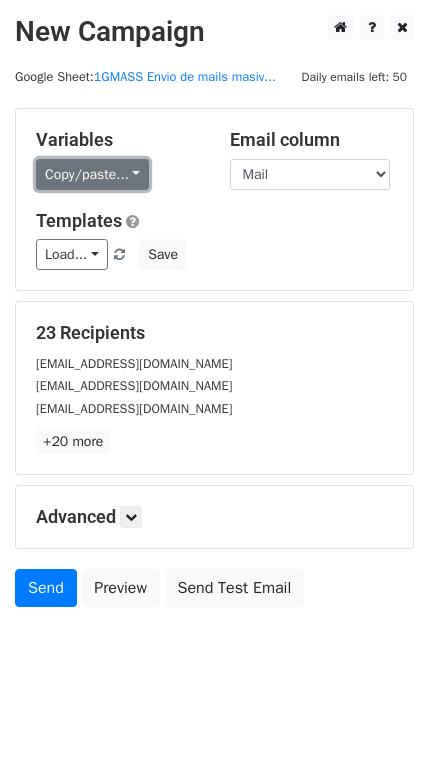 click on "Copy/paste..." at bounding box center [92, 174] 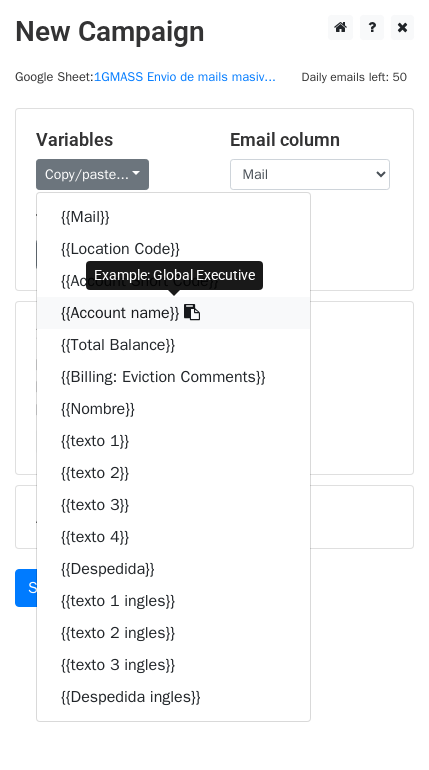 click on "{{Account name}}" at bounding box center [173, 313] 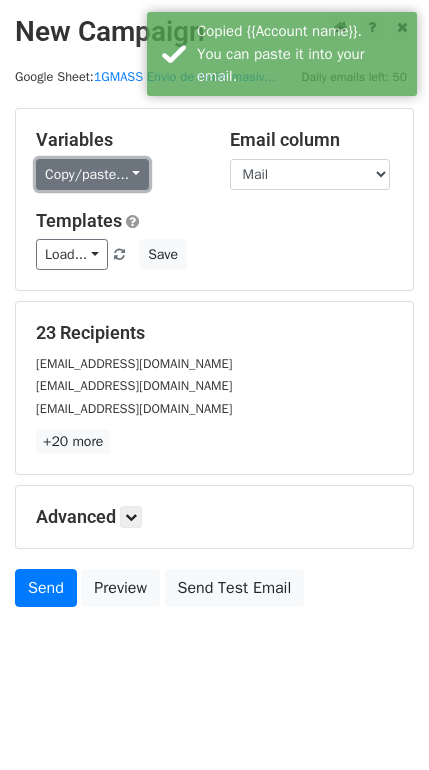 click on "Copy/paste..." at bounding box center [92, 174] 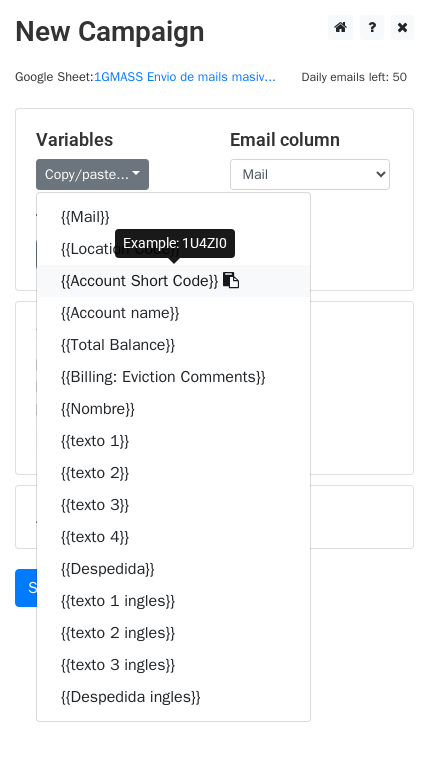 click on "{{Account Short Code}}" at bounding box center [173, 281] 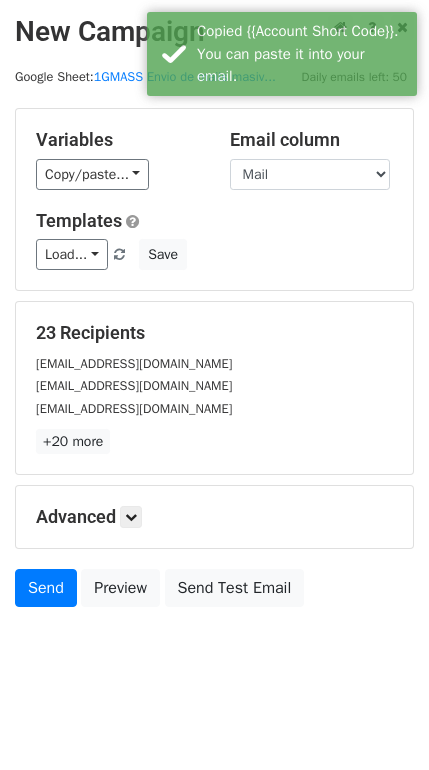 click on "Variables
Copy/paste...
{{Mail}}
{{Location Code}}
{{Account Short Code}}
{{Account name}}
{{Total Balance}}
{{Billing: Eviction Comments}}
{{Nombre}}
{{texto 1}}
{{texto 2}}
{{texto 3}}
{{texto 4}}
{{Despedida}}
{{texto 1 ingles}}
{{texto 2 ingles}}
{{texto 3 ingles}}
{{Despedida ingles}}" at bounding box center [118, 159] 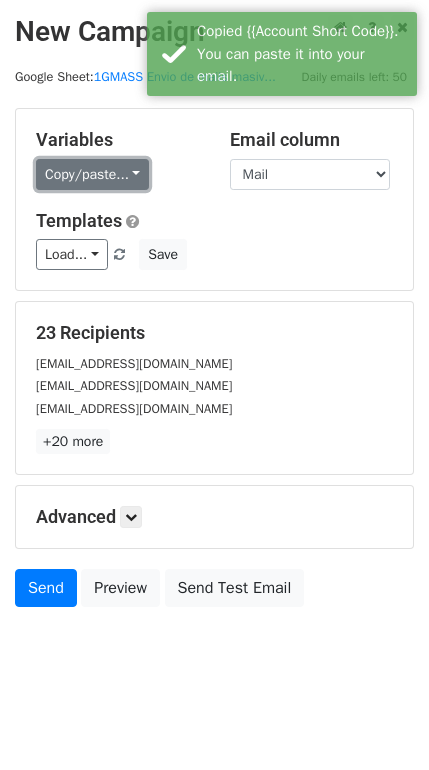 click on "Copy/paste..." at bounding box center (92, 174) 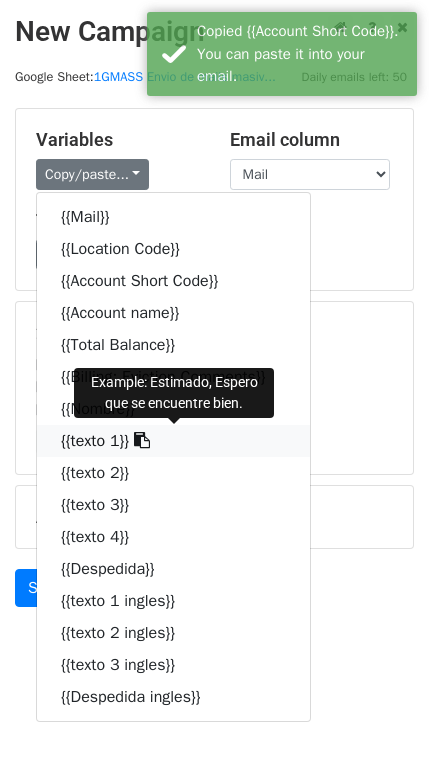 click on "{{texto 1}}" at bounding box center [173, 441] 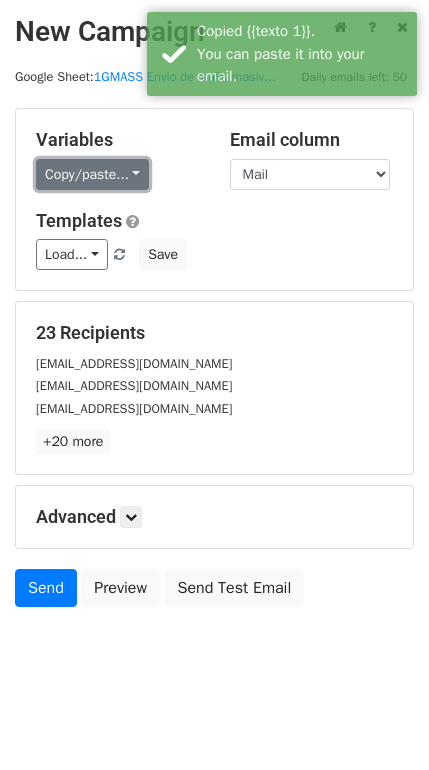 click on "Copy/paste..." at bounding box center [92, 174] 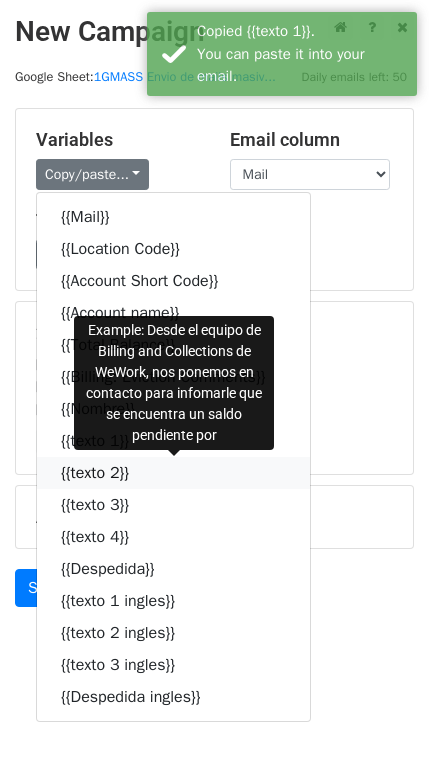 click on "{{texto 2}}" at bounding box center [173, 473] 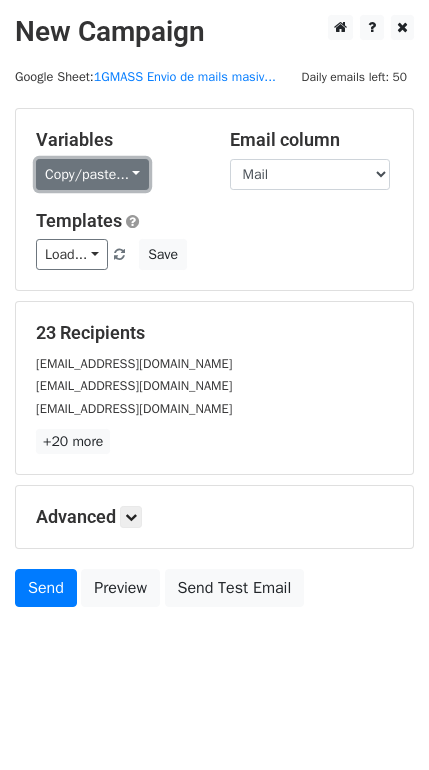 click on "Copy/paste..." at bounding box center [92, 174] 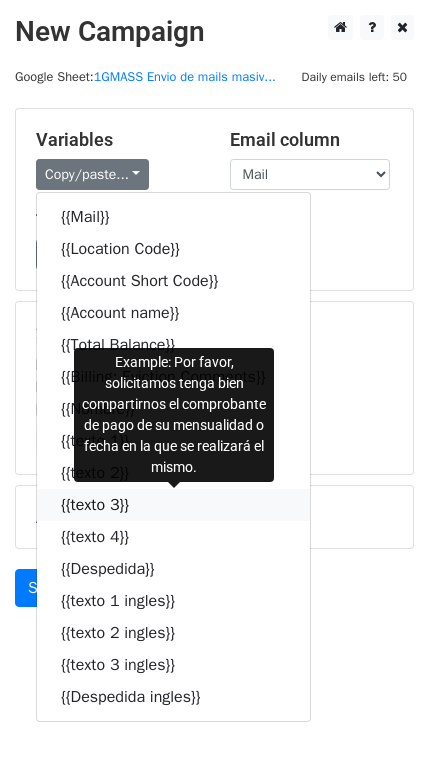 click on "{{texto 3}}" at bounding box center [173, 505] 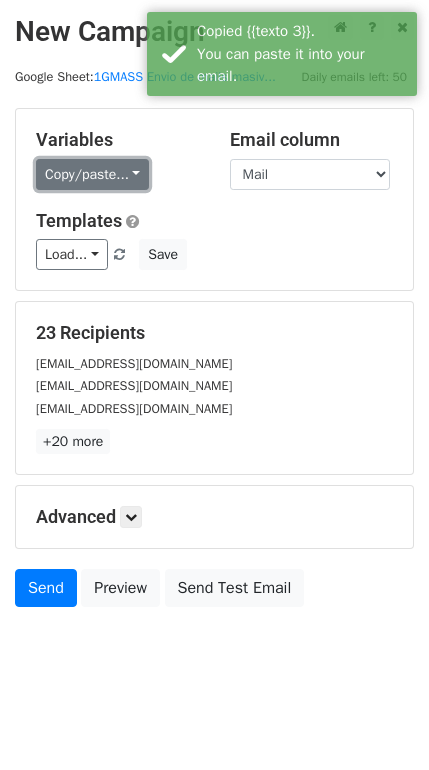 click on "Copy/paste..." at bounding box center [92, 174] 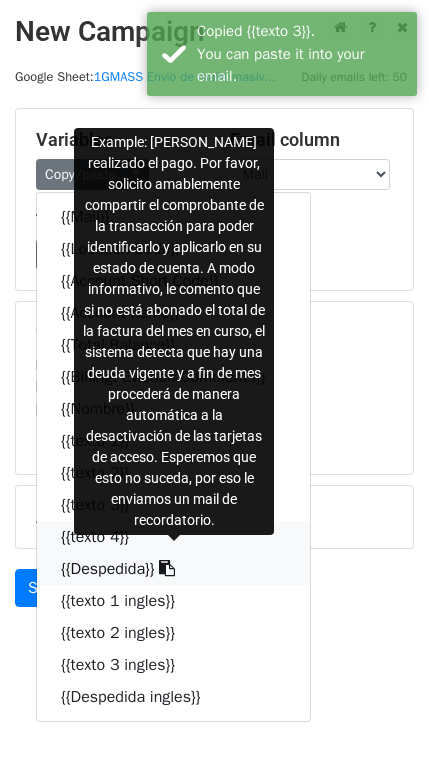 click on "{{texto 4}}" at bounding box center (173, 537) 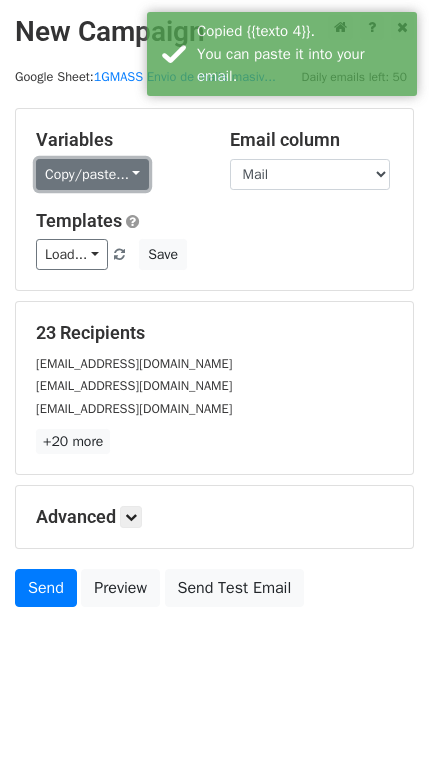 click on "Copy/paste..." at bounding box center (92, 174) 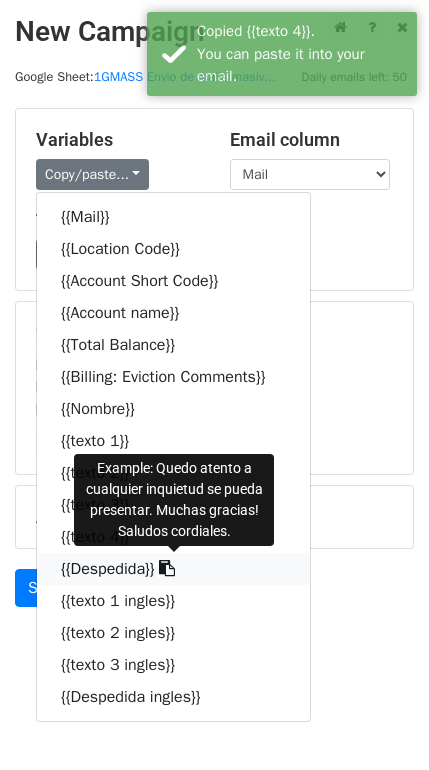click on "{{Despedida}}" at bounding box center (173, 569) 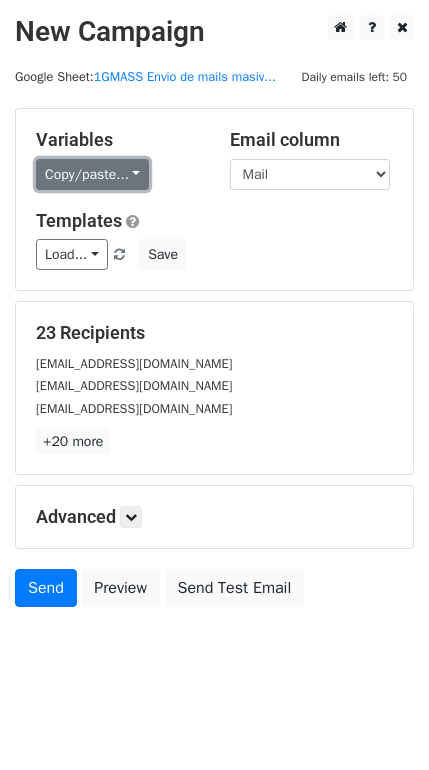 click on "Copy/paste..." at bounding box center [92, 174] 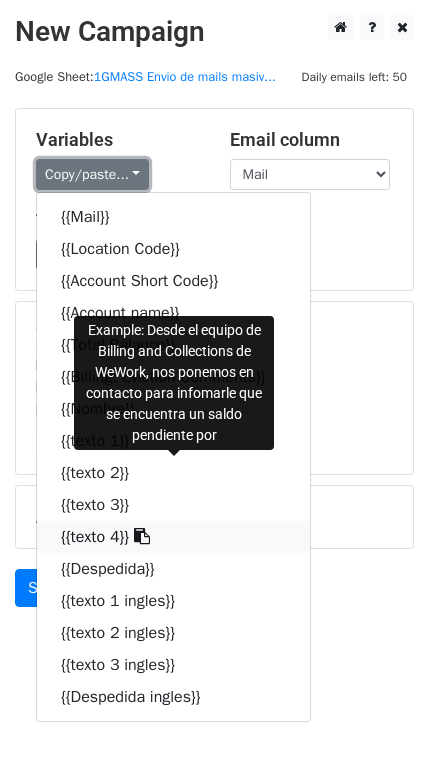 scroll, scrollTop: 7, scrollLeft: 0, axis: vertical 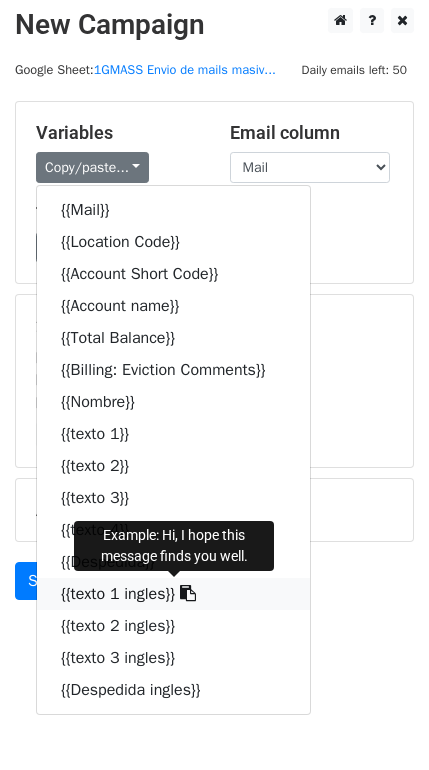 click on "{{texto 1 ingles}}" at bounding box center (173, 594) 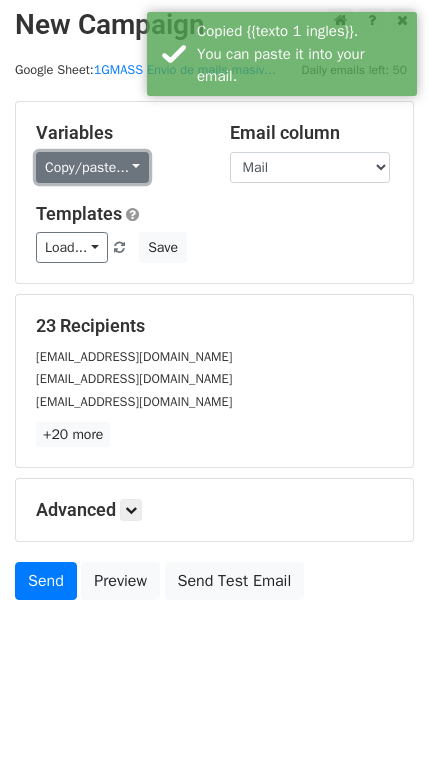click on "Copy/paste..." at bounding box center [92, 167] 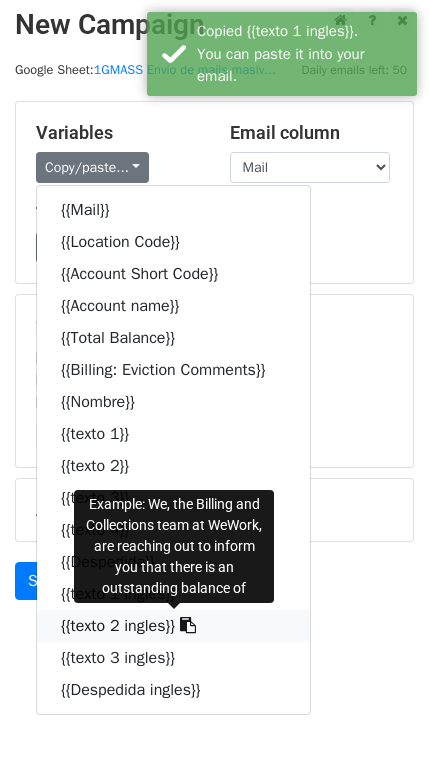 click on "{{texto 2 ingles}}" at bounding box center [173, 626] 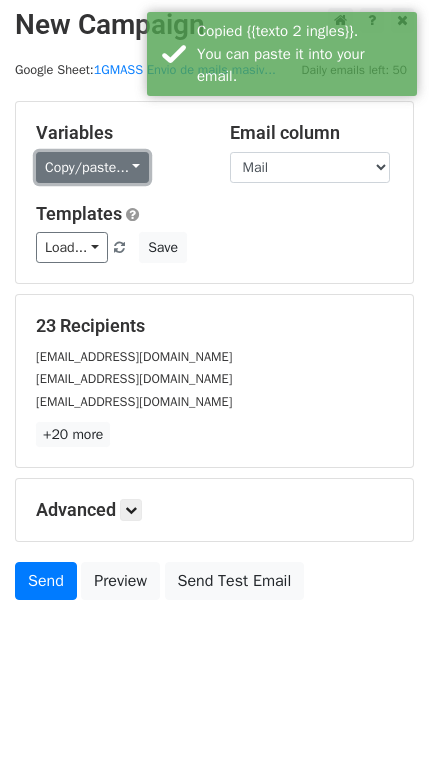 click on "Copy/paste..." at bounding box center [92, 167] 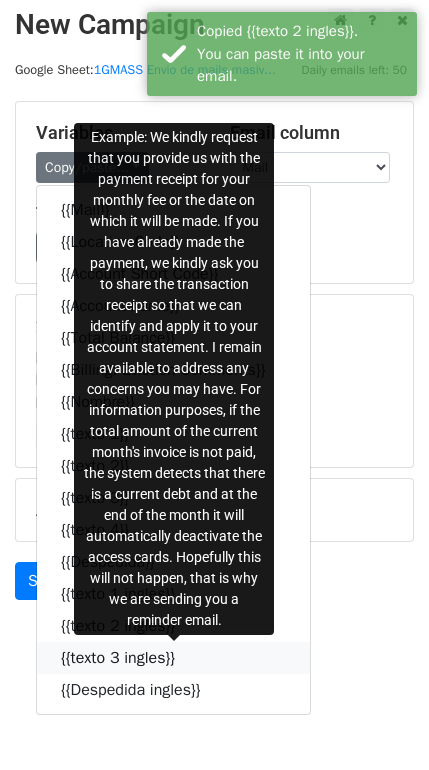 click on "{{texto 3 ingles}}" at bounding box center (173, 658) 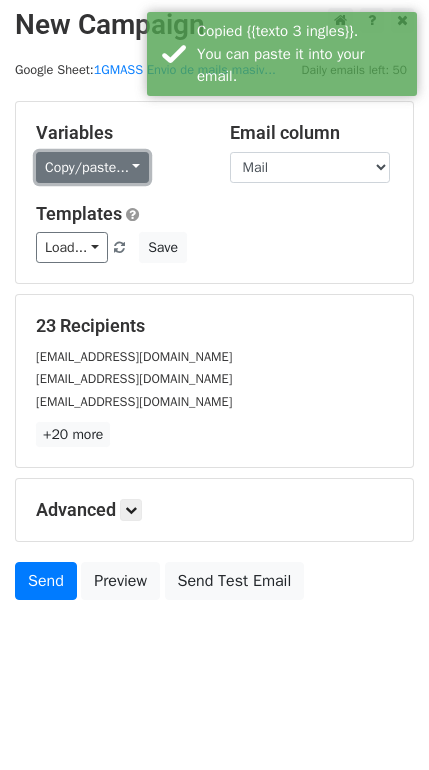 click on "Copy/paste..." at bounding box center [92, 167] 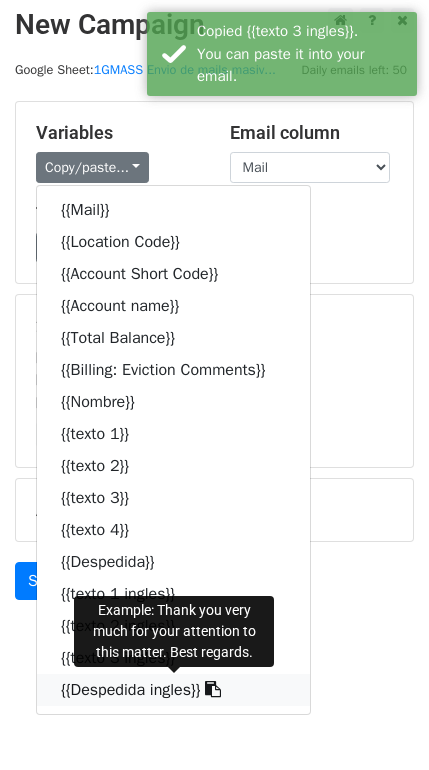 click on "{{Despedida ingles}}" at bounding box center (173, 690) 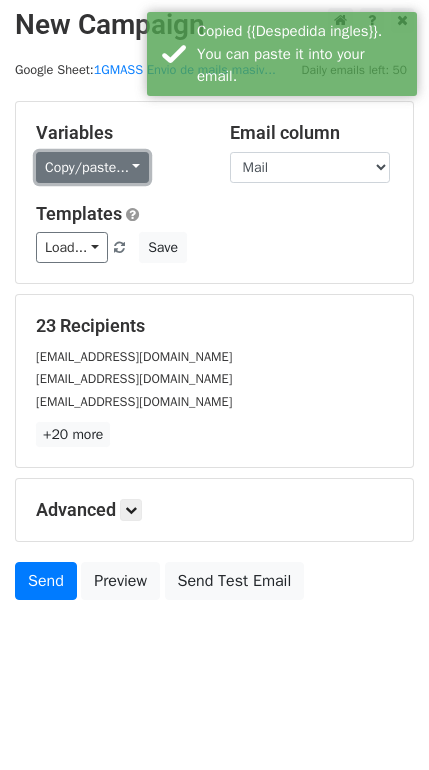 click on "Copy/paste..." at bounding box center (92, 167) 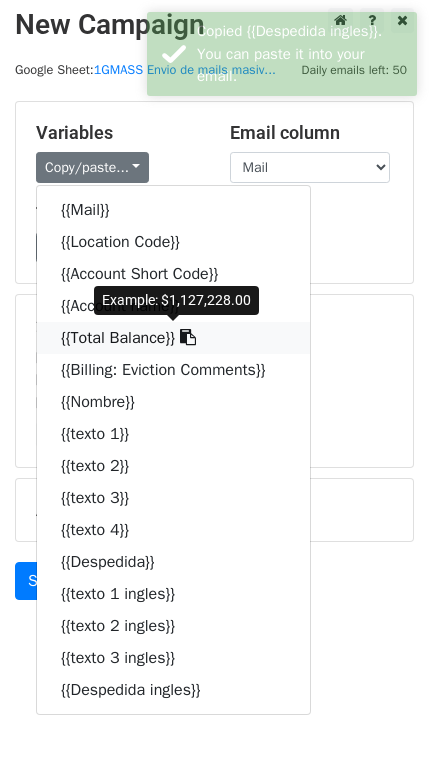 click on "{{Total Balance}}" at bounding box center (173, 338) 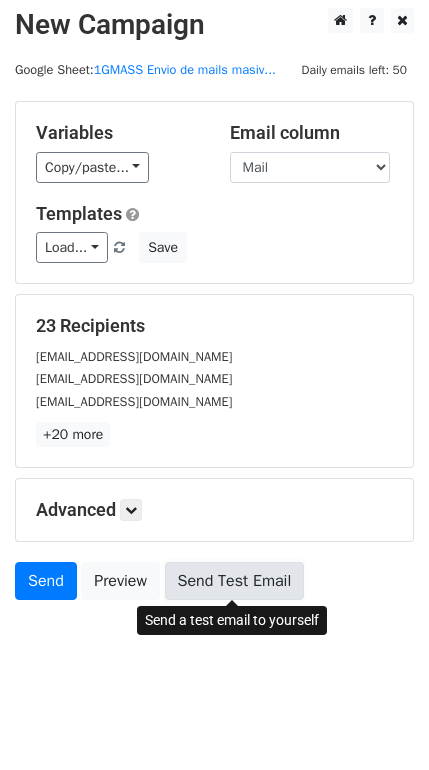 click on "Send Test Email" at bounding box center [235, 581] 